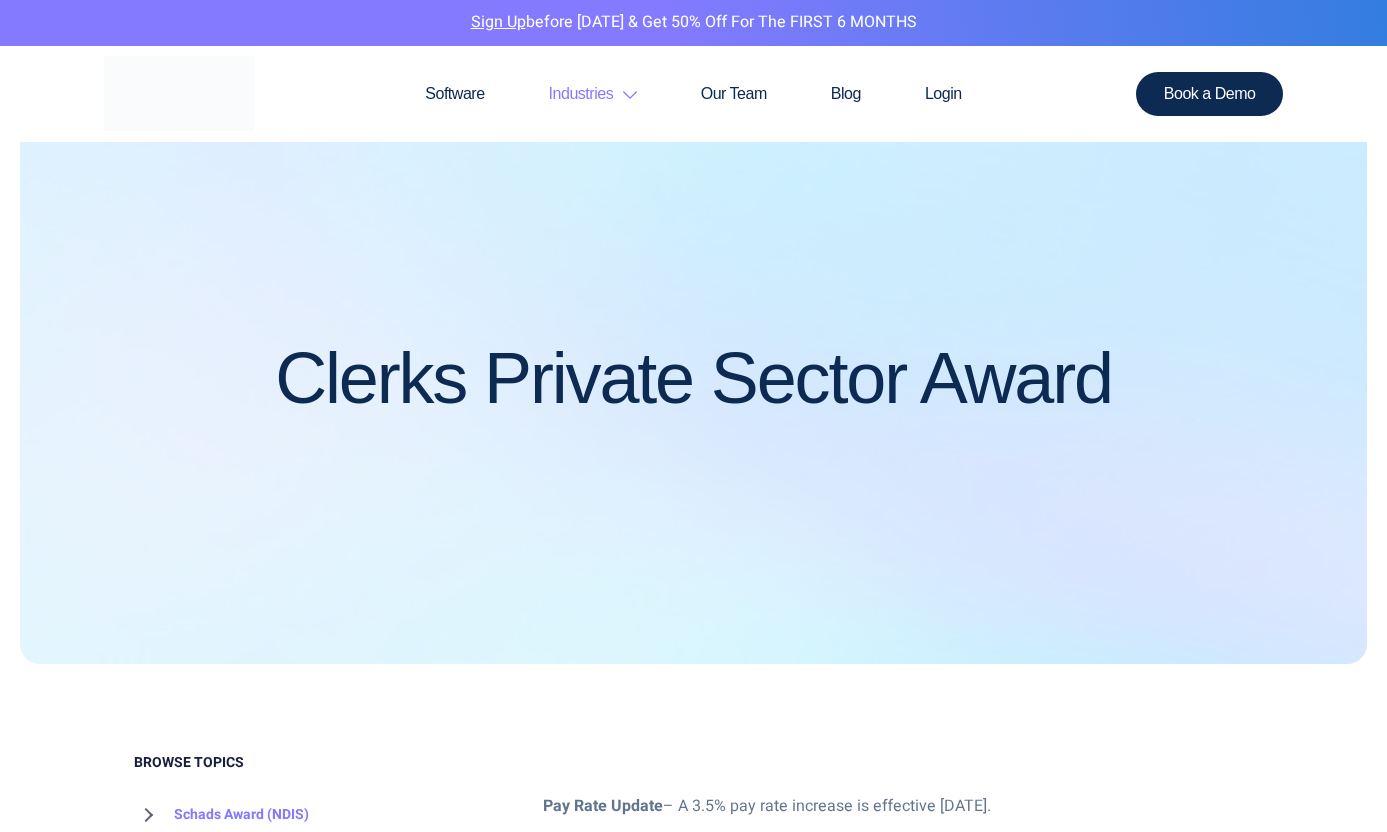 scroll, scrollTop: 0, scrollLeft: 0, axis: both 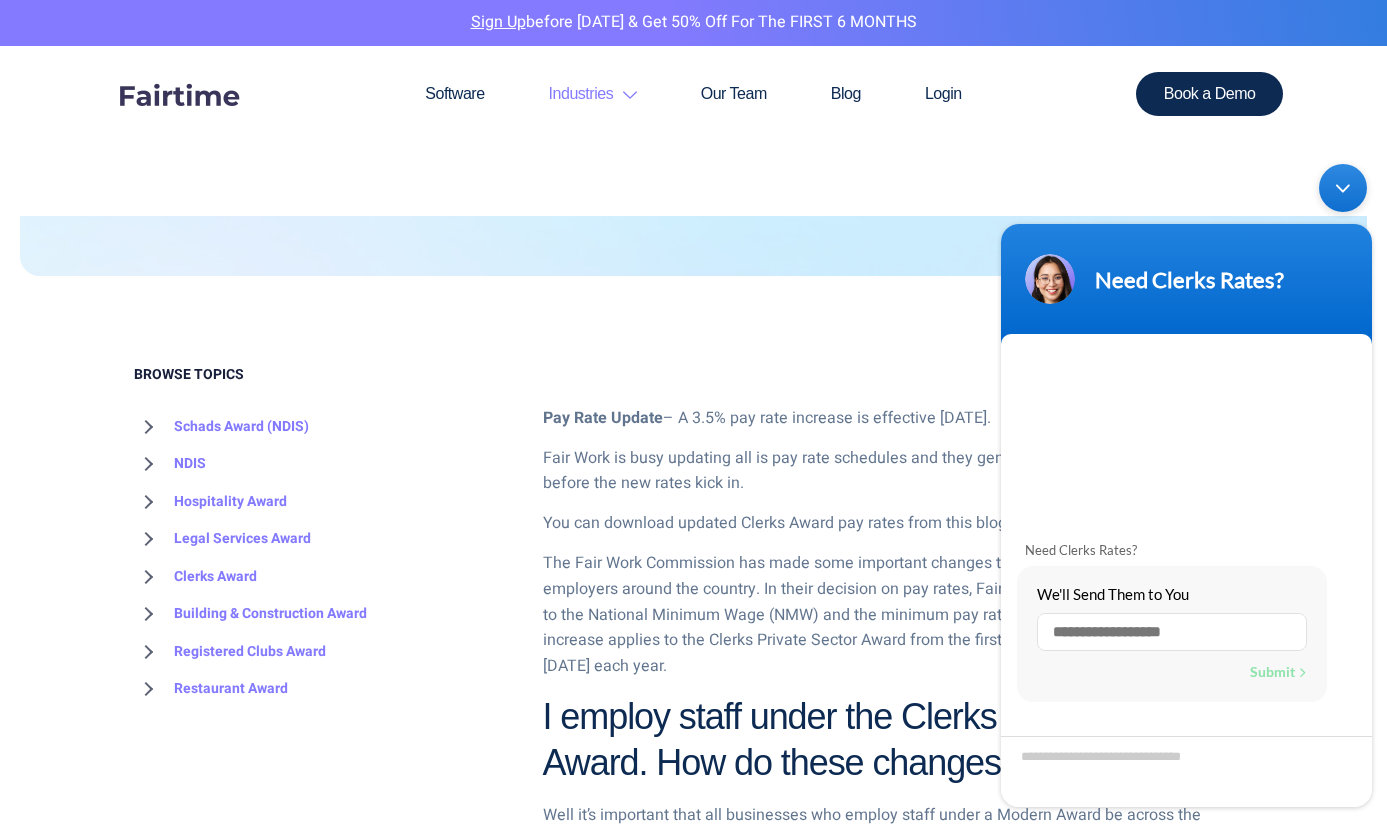 click at bounding box center (1343, 188) 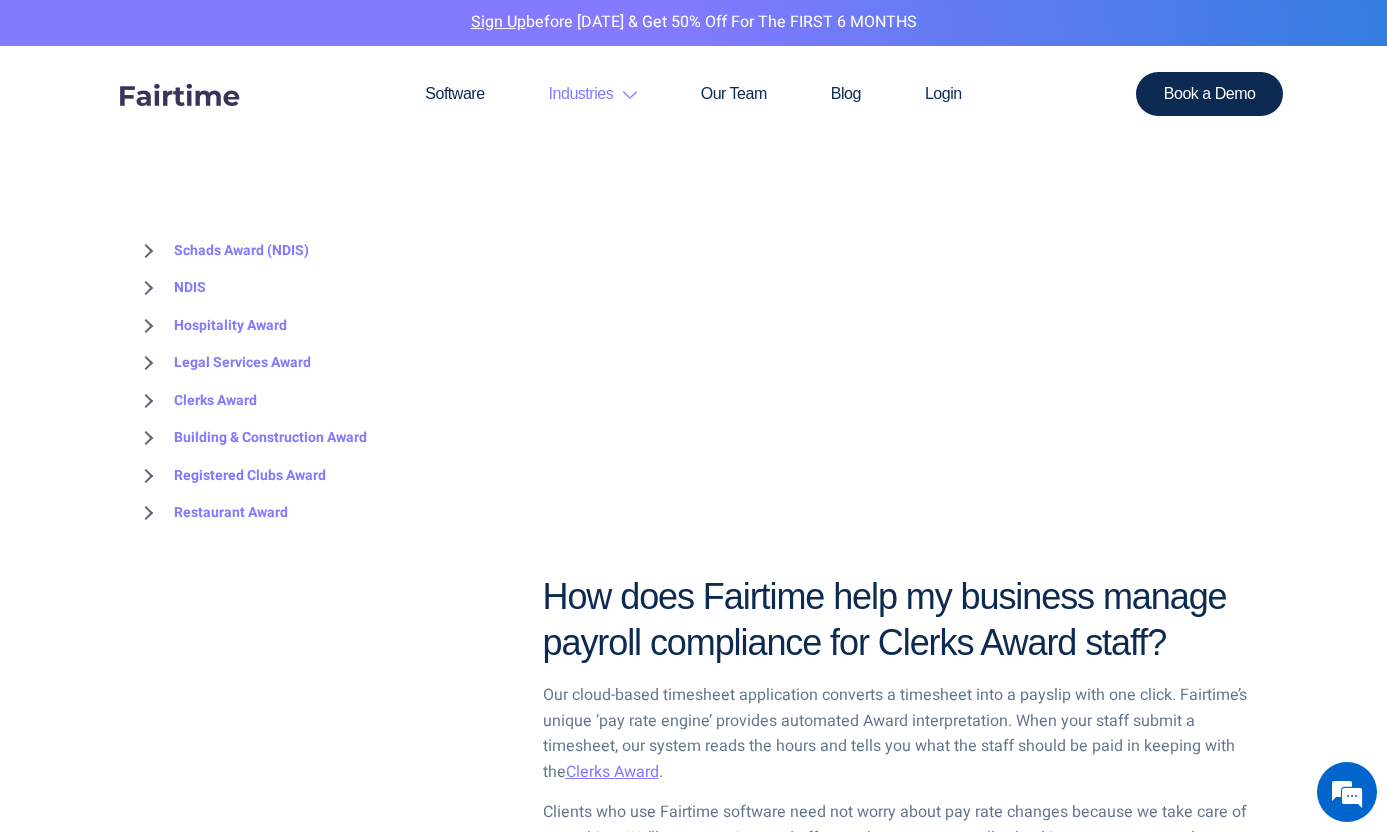 scroll, scrollTop: 1379, scrollLeft: 0, axis: vertical 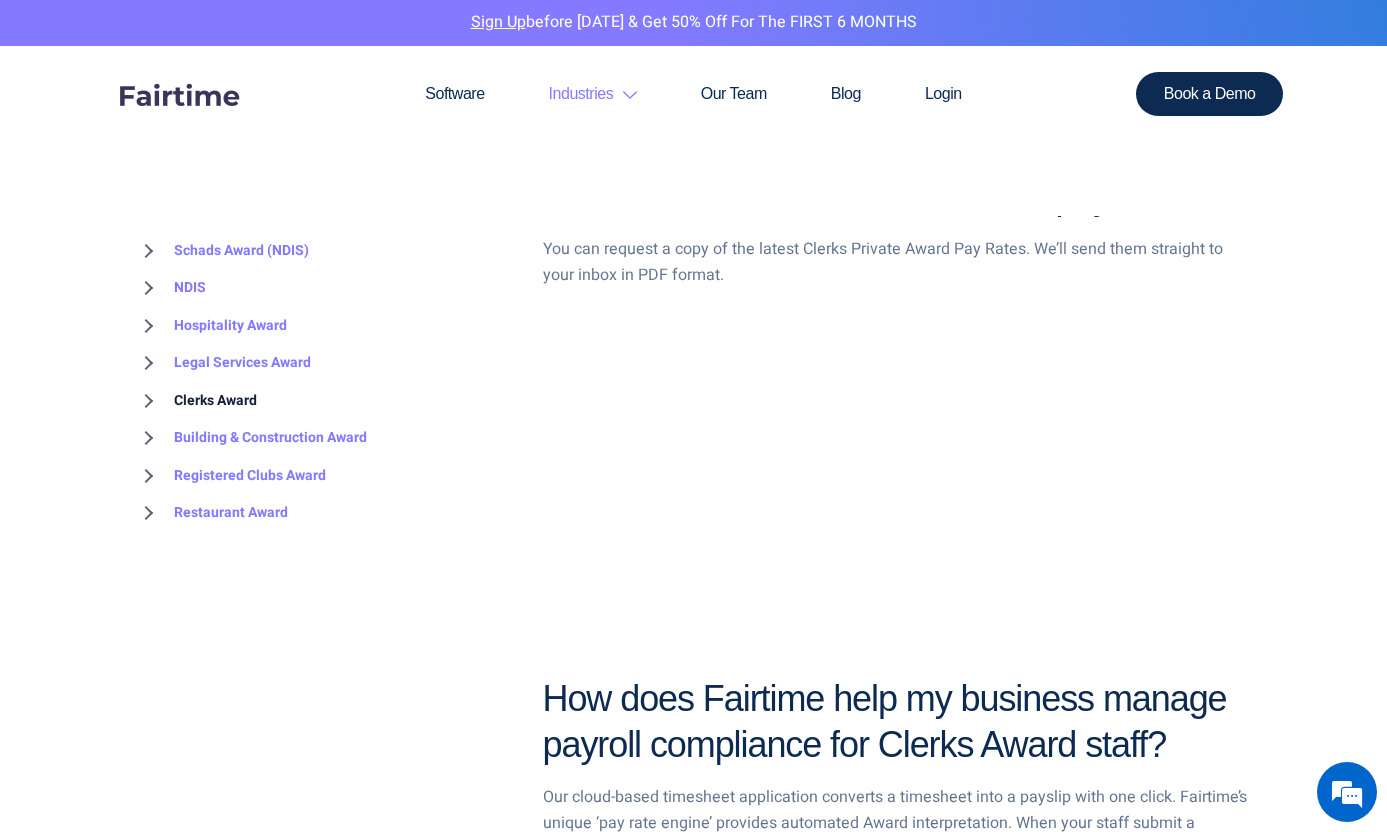 click on "Clerks Award" at bounding box center [195, 401] 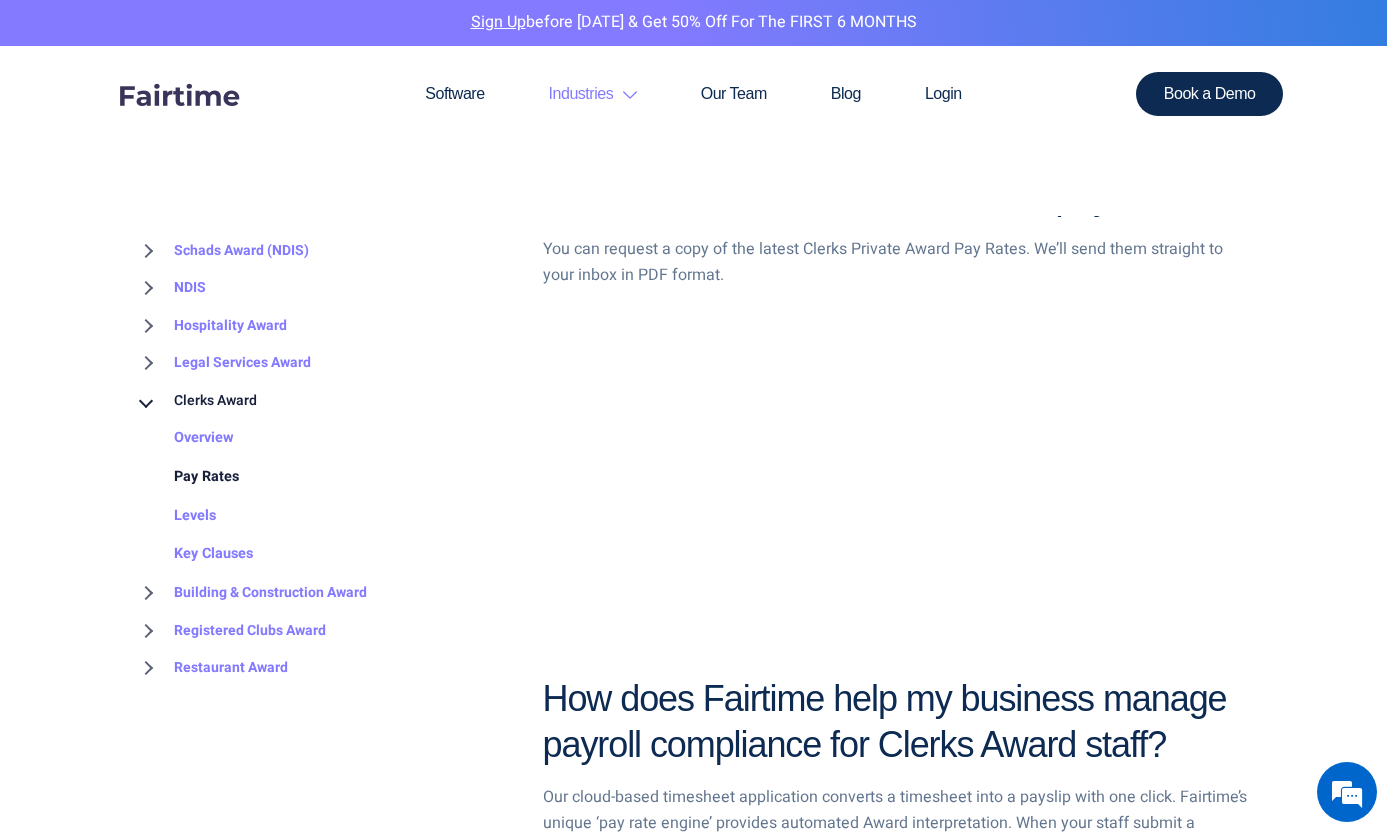 click on "Pay Rates" at bounding box center [186, 477] 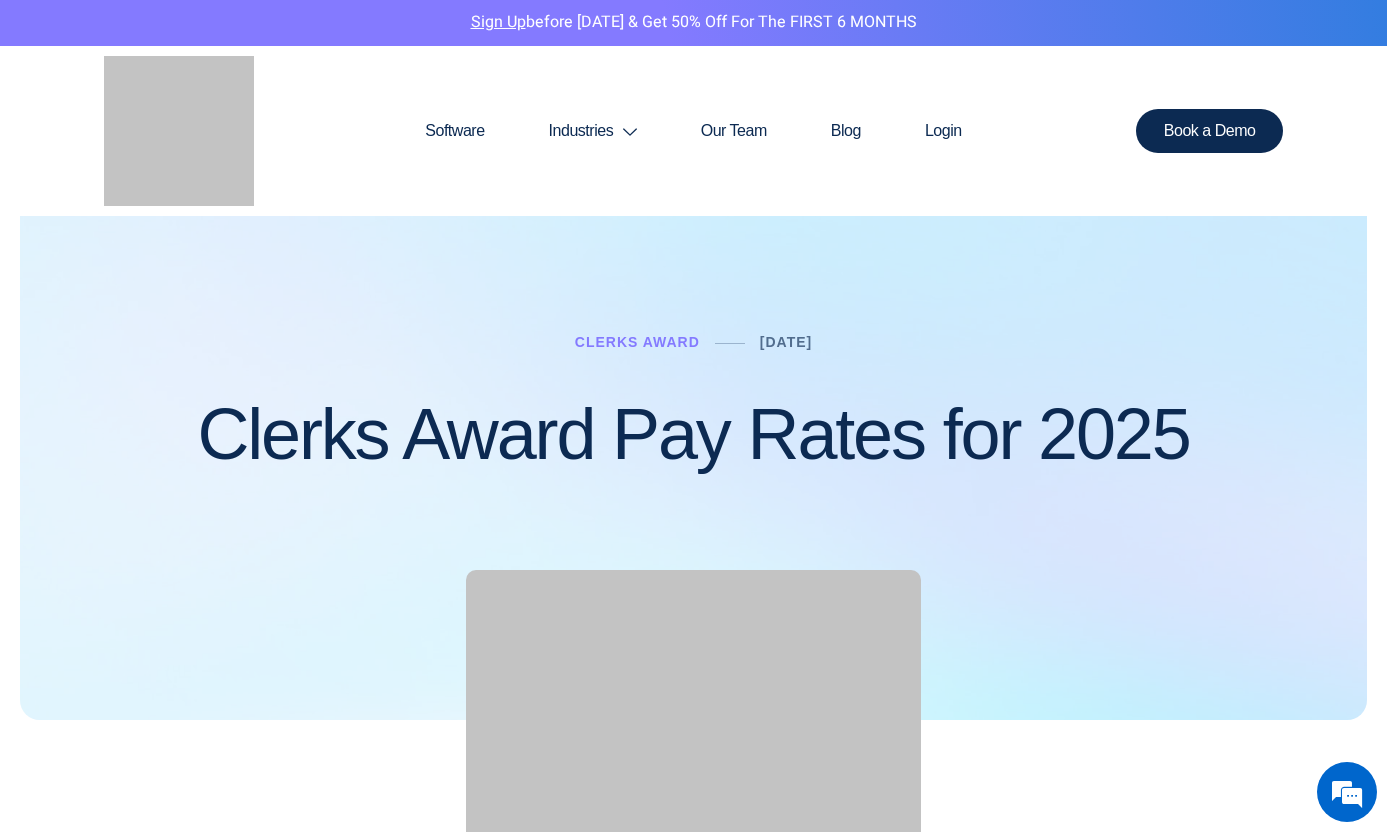 scroll, scrollTop: 0, scrollLeft: 0, axis: both 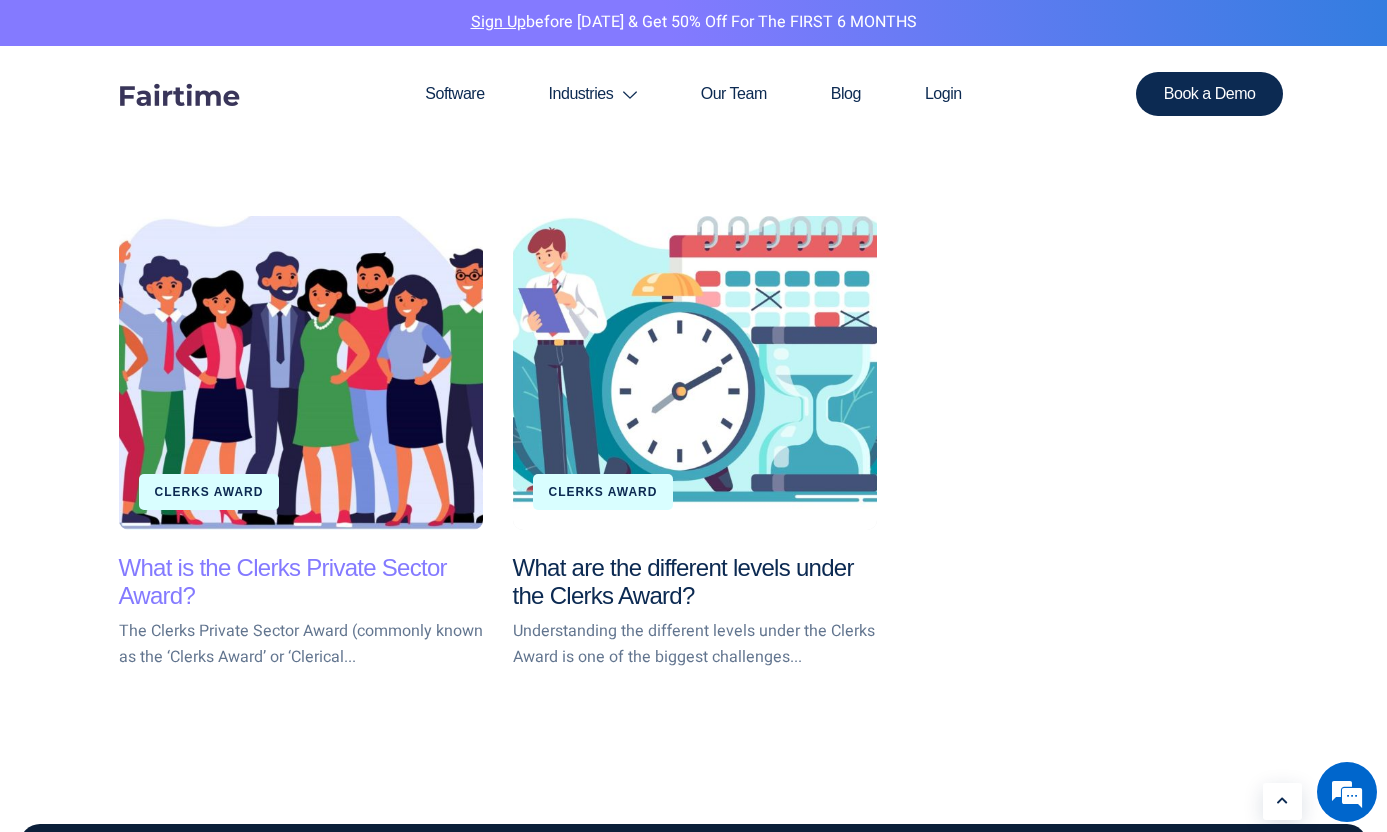 click on "What is the Clerks Private Sector Award?" at bounding box center (283, 582) 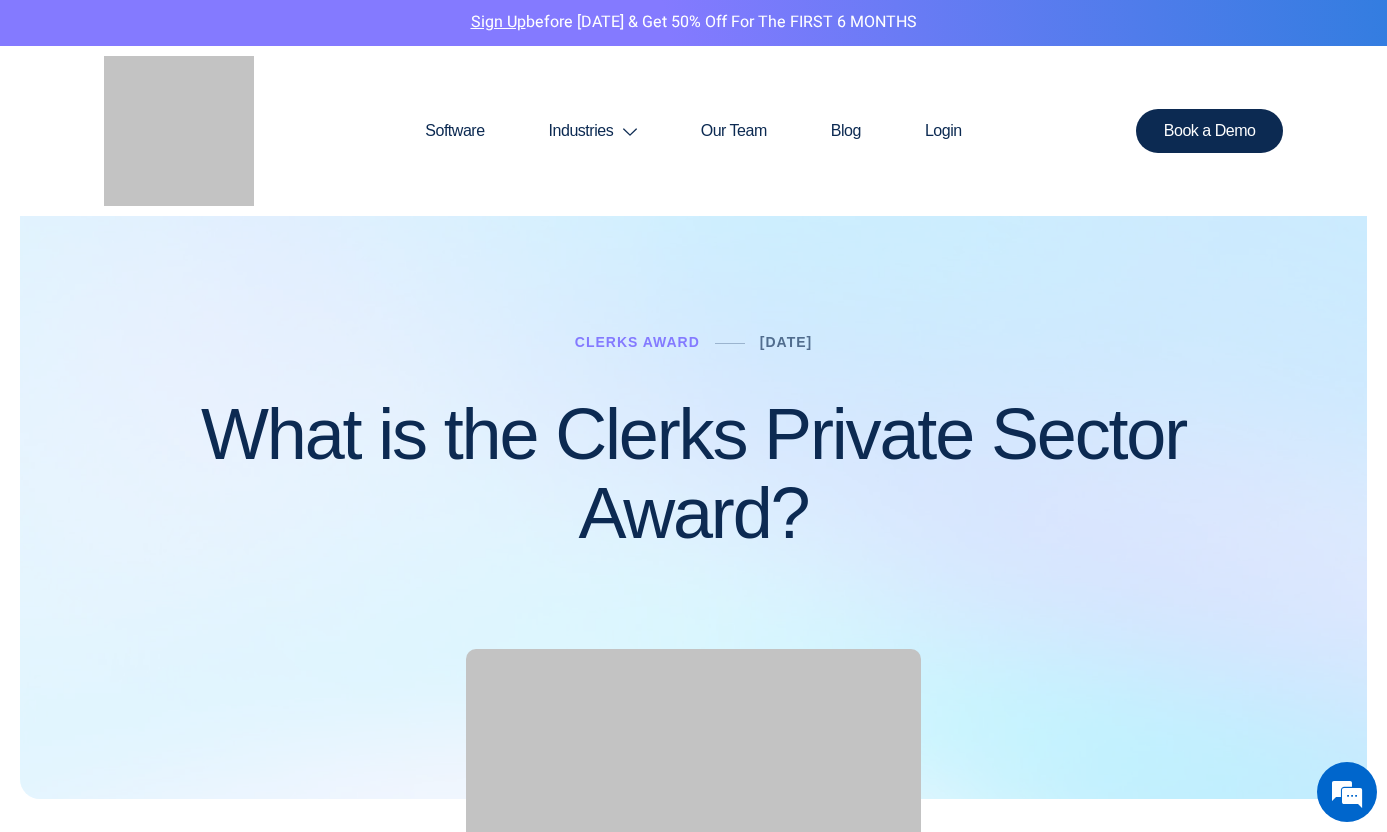 scroll, scrollTop: 0, scrollLeft: 0, axis: both 